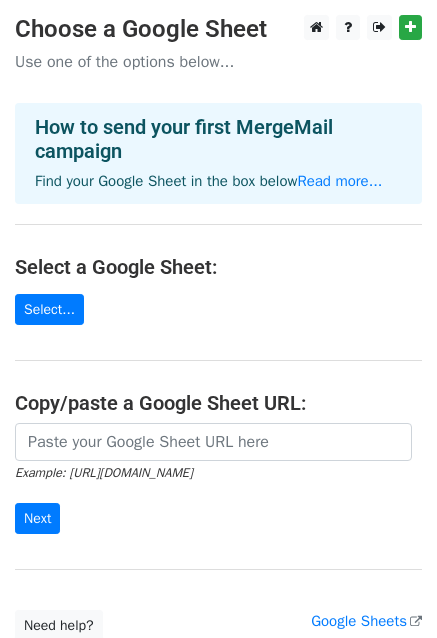 scroll, scrollTop: 0, scrollLeft: 0, axis: both 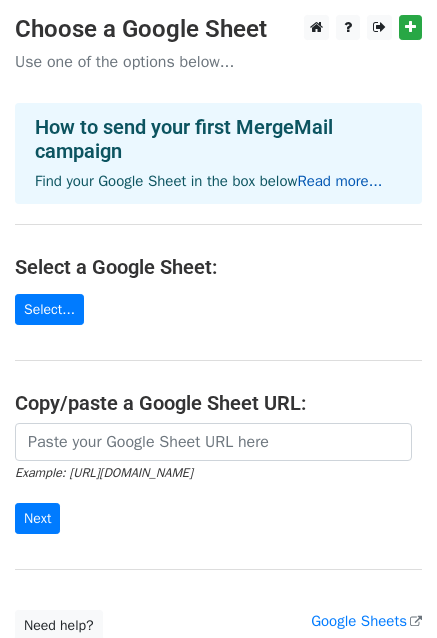 click on "Read more..." at bounding box center (339, 181) 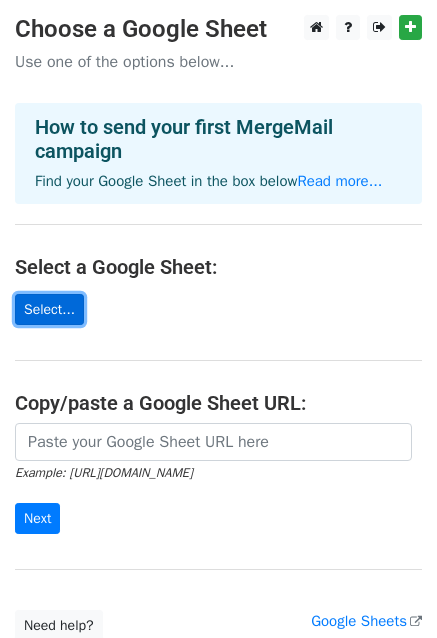 click on "Select..." at bounding box center [49, 309] 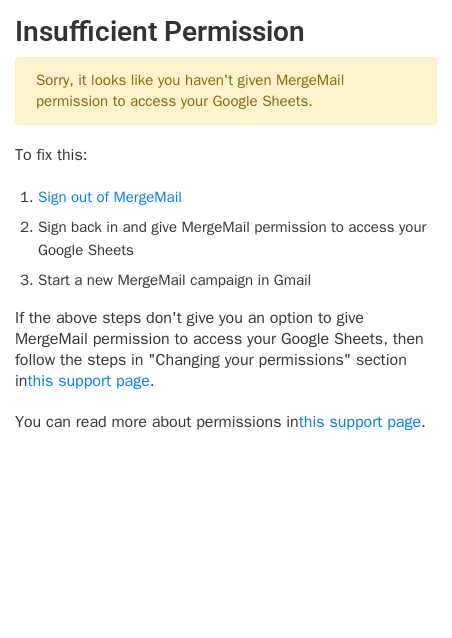 scroll, scrollTop: 0, scrollLeft: 0, axis: both 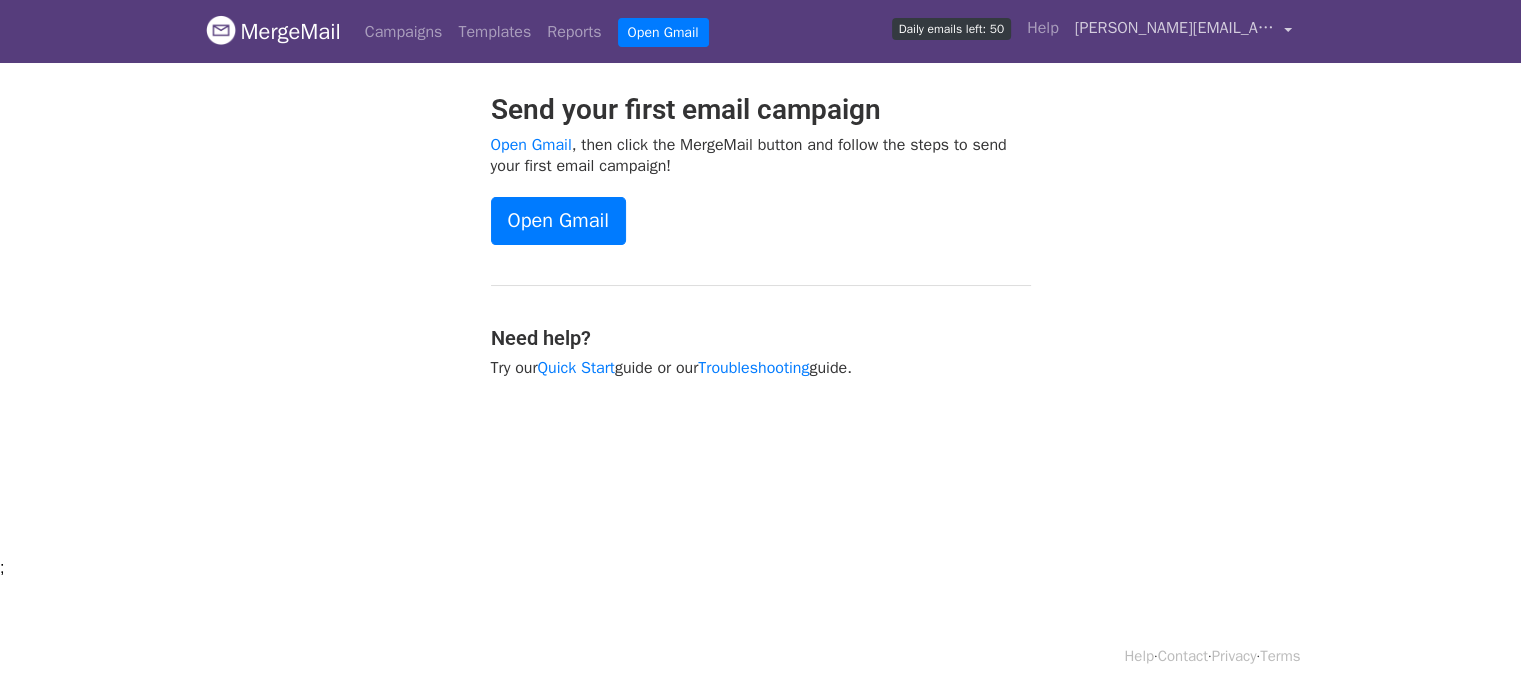 click on "melissa.m.beh@gmail.com" at bounding box center [1183, 31] 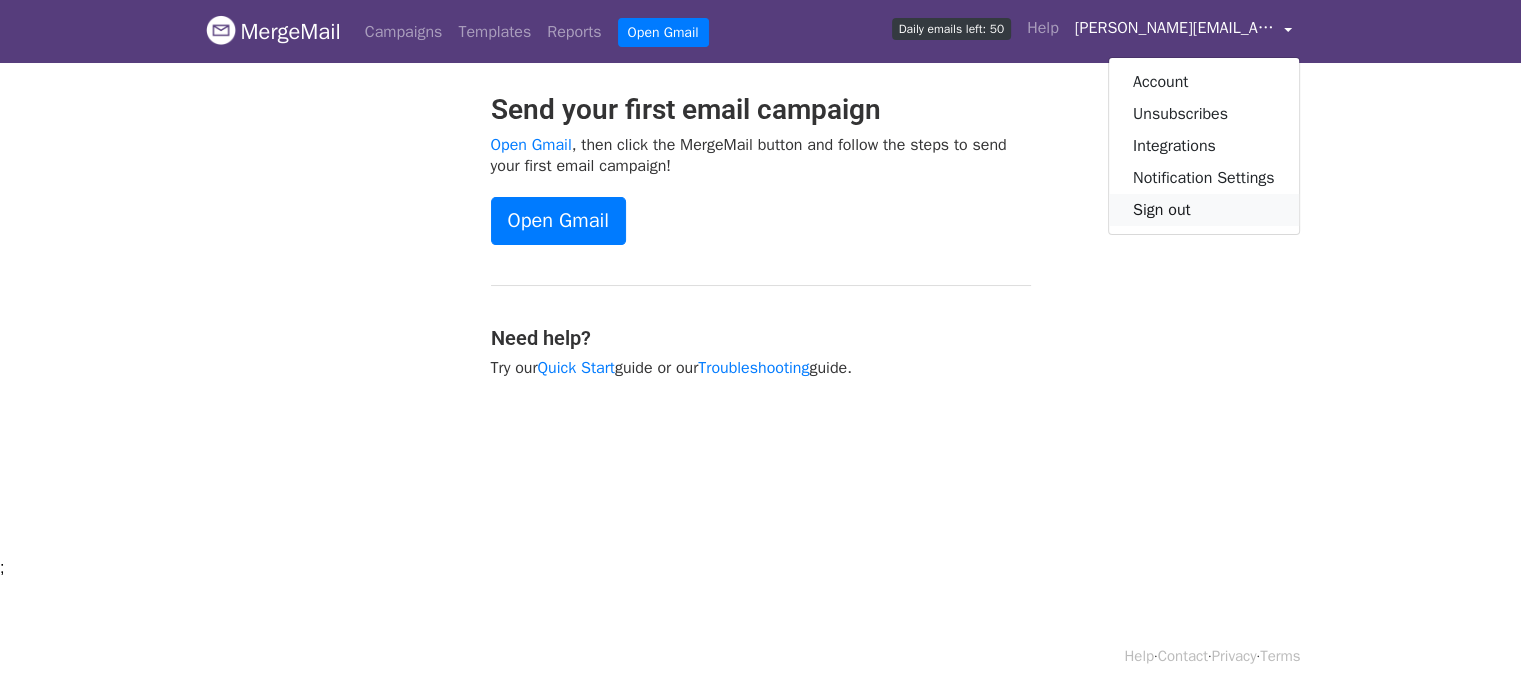 click on "Sign out" at bounding box center (1204, 210) 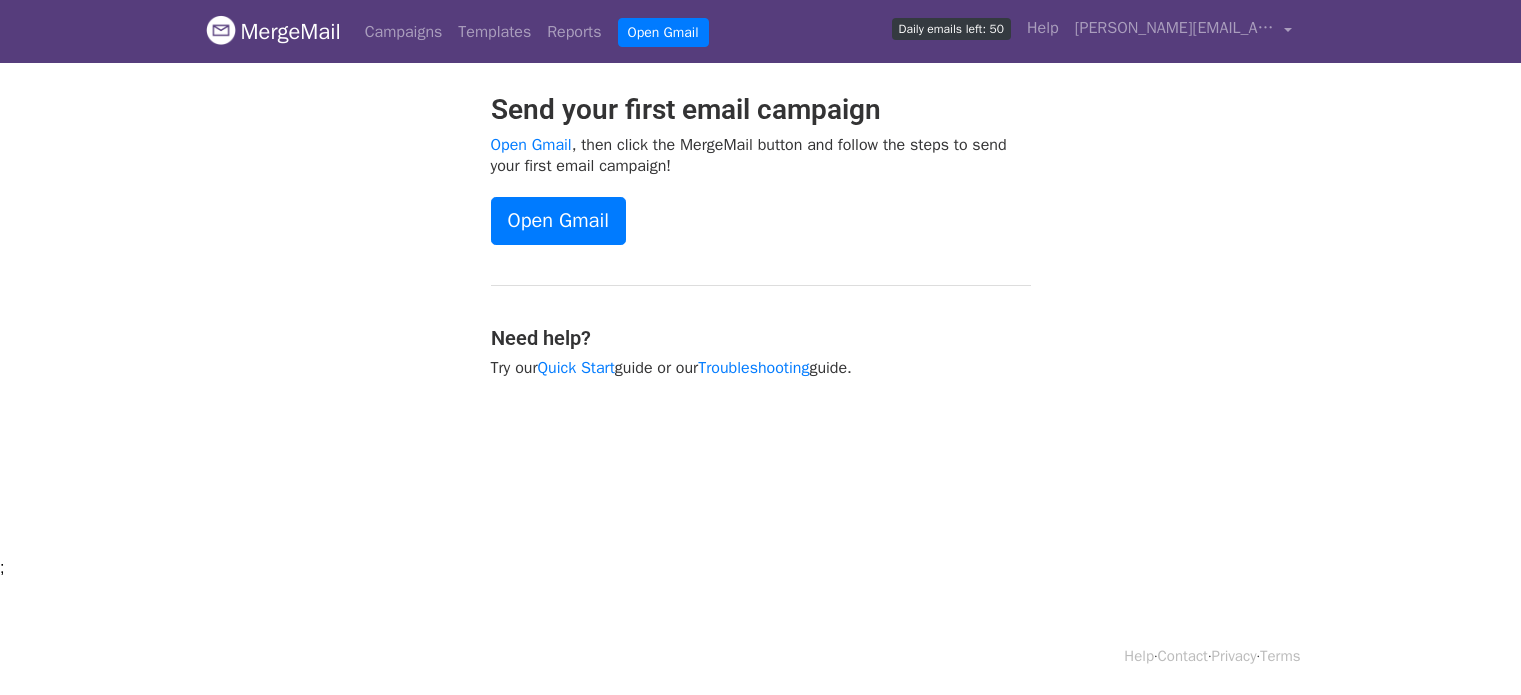 scroll, scrollTop: 0, scrollLeft: 0, axis: both 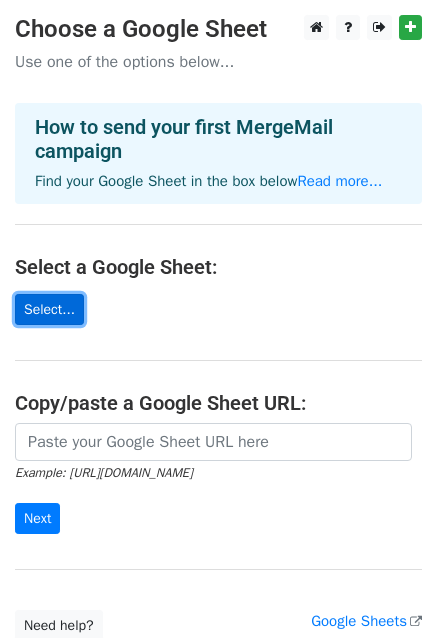 click on "Select..." at bounding box center (49, 309) 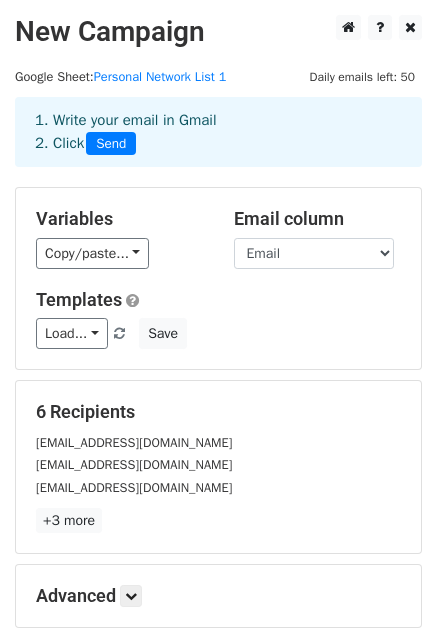 scroll, scrollTop: 216, scrollLeft: 0, axis: vertical 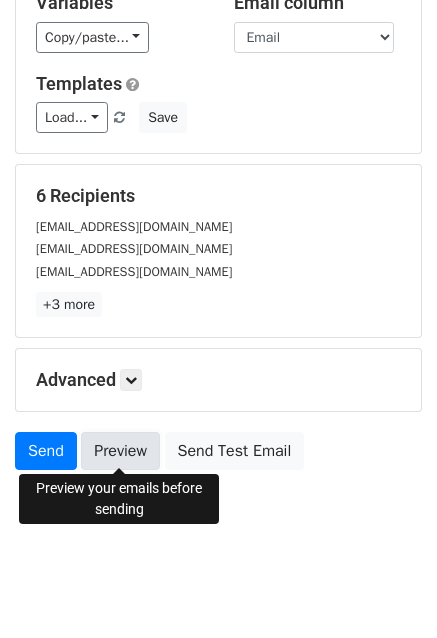click on "Preview" at bounding box center [120, 451] 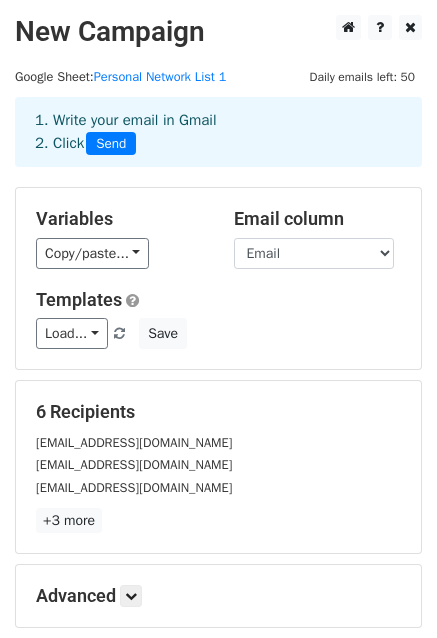 scroll, scrollTop: 216, scrollLeft: 0, axis: vertical 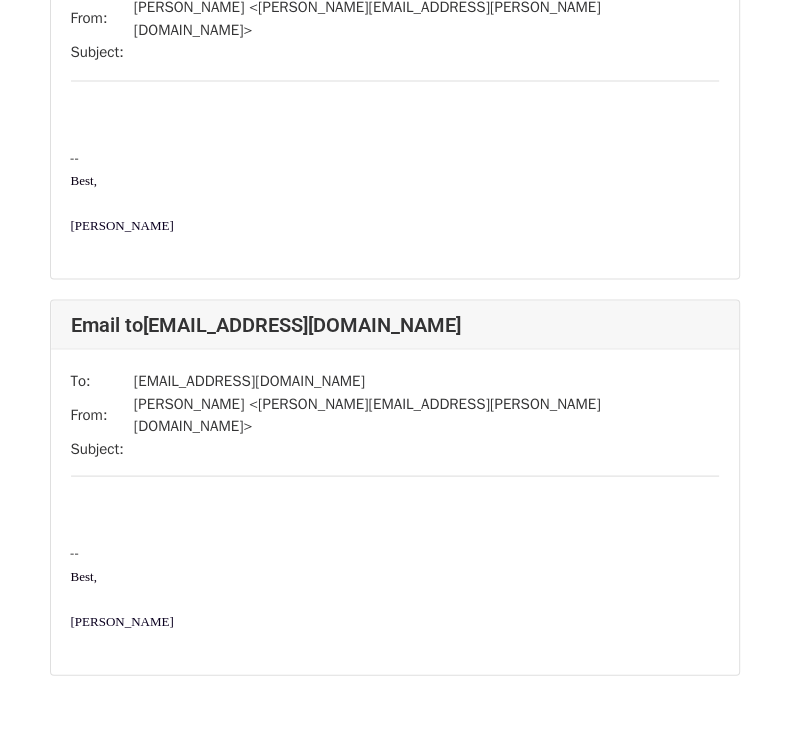 click at bounding box center [395, 507] 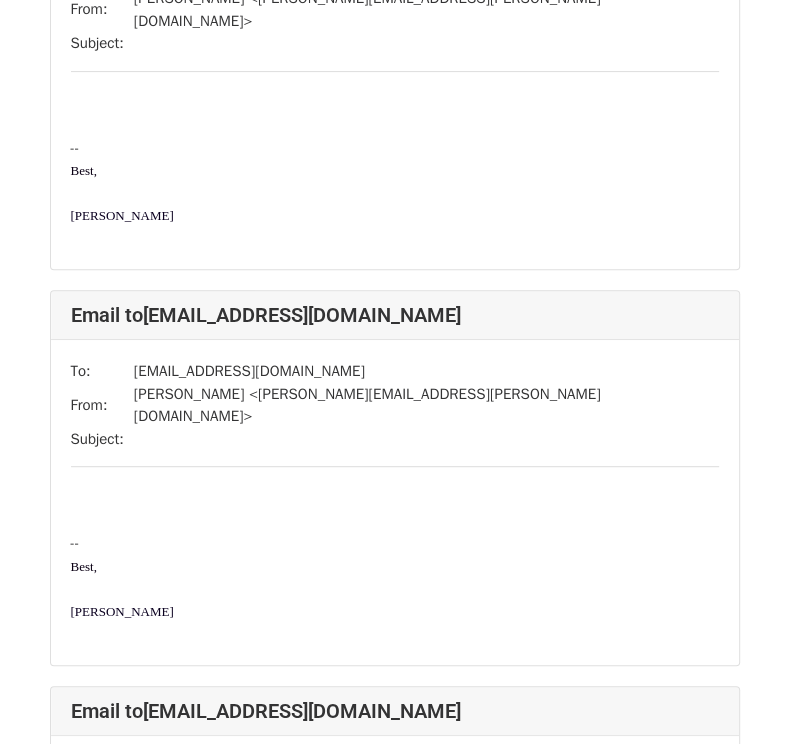 scroll, scrollTop: 0, scrollLeft: 0, axis: both 